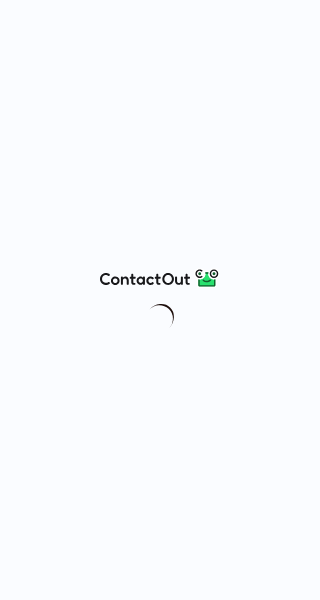 scroll, scrollTop: 0, scrollLeft: 0, axis: both 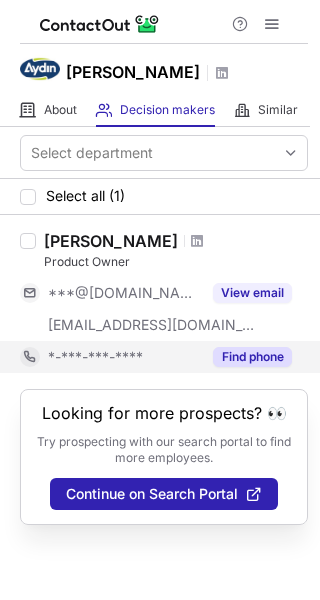 click on "Find phone" at bounding box center [252, 357] 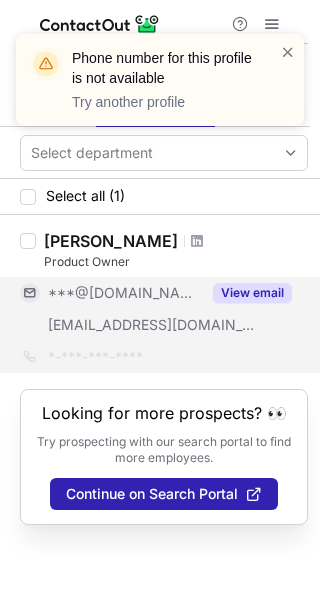 click on "View email" at bounding box center [252, 293] 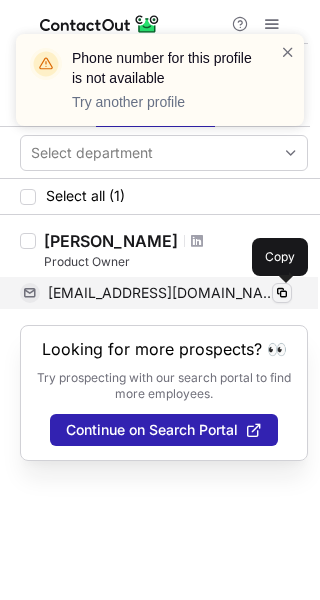 click at bounding box center [282, 293] 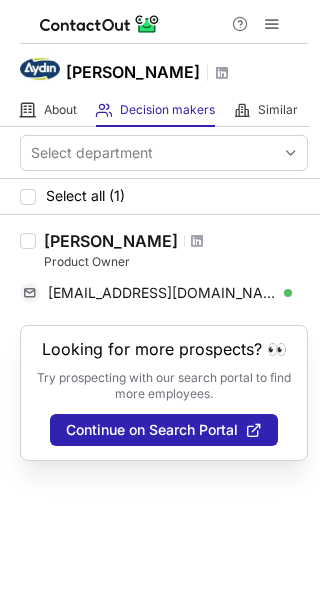 click on "Hakan Demirci" at bounding box center (111, 241) 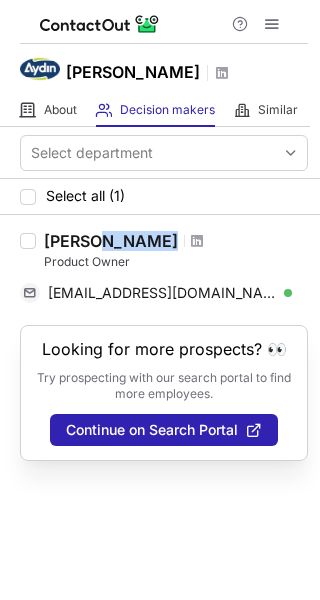 click on "Hakan Demirci" at bounding box center (111, 241) 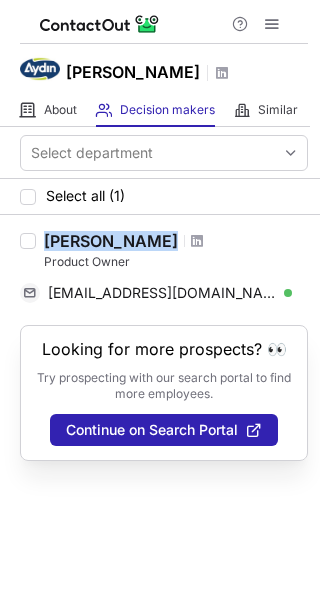 click on "Hakan Demirci" at bounding box center (111, 241) 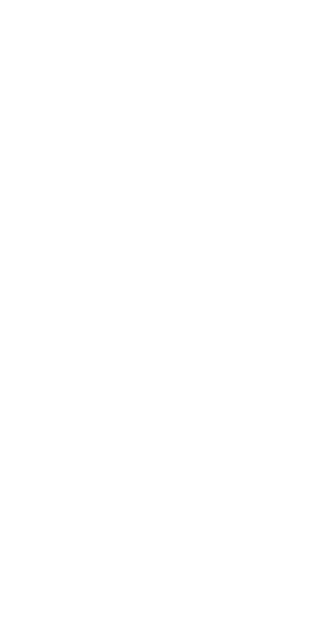 scroll, scrollTop: 0, scrollLeft: 0, axis: both 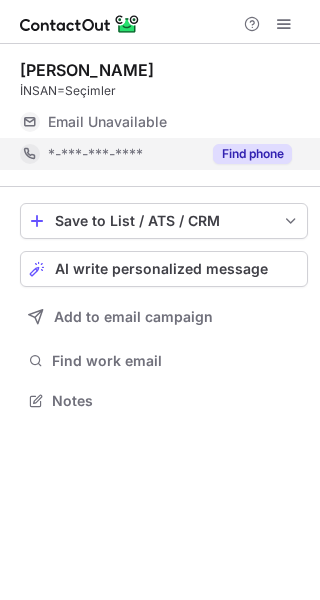 click on "Find phone" at bounding box center [252, 154] 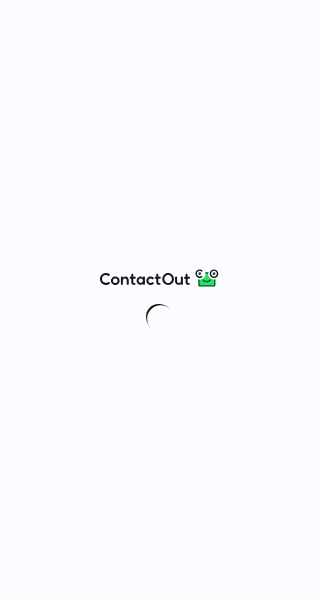 scroll, scrollTop: 0, scrollLeft: 0, axis: both 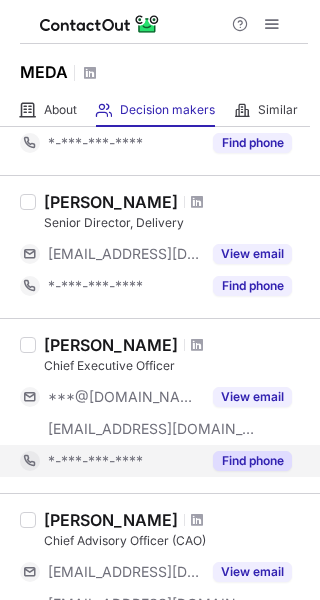 click on "Find phone" at bounding box center (252, 461) 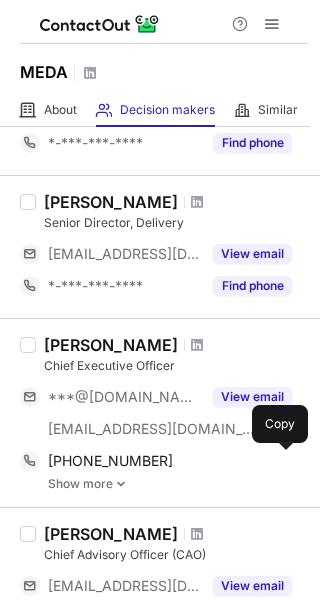 click at bounding box center (282, 461) 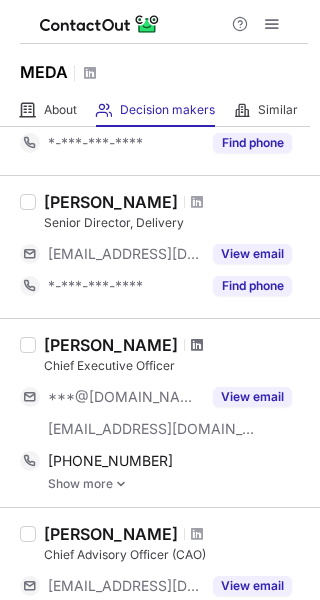 click at bounding box center [197, 345] 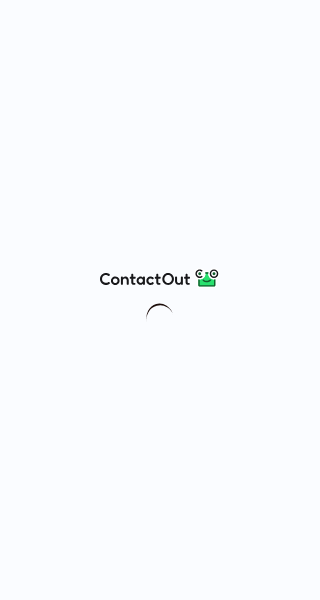 scroll, scrollTop: 0, scrollLeft: 0, axis: both 